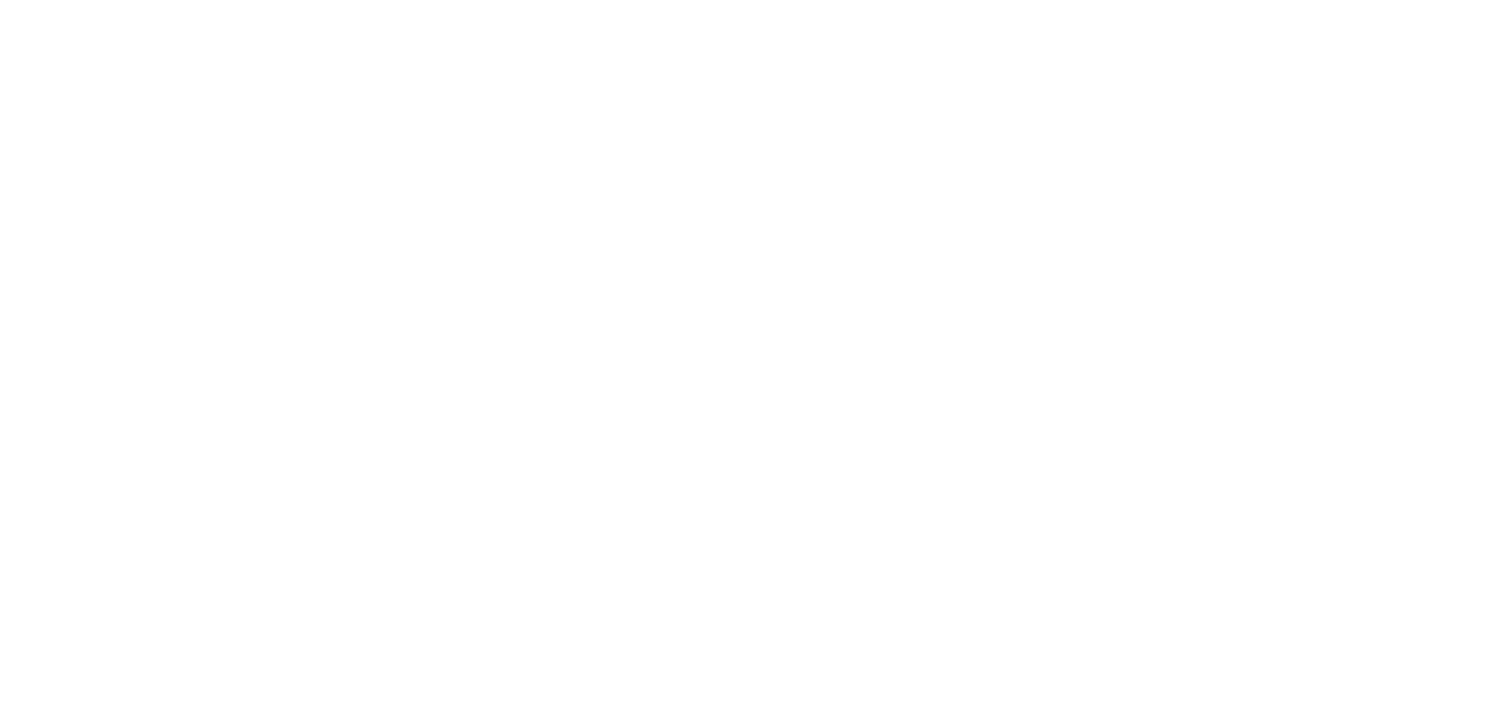 scroll, scrollTop: 0, scrollLeft: 0, axis: both 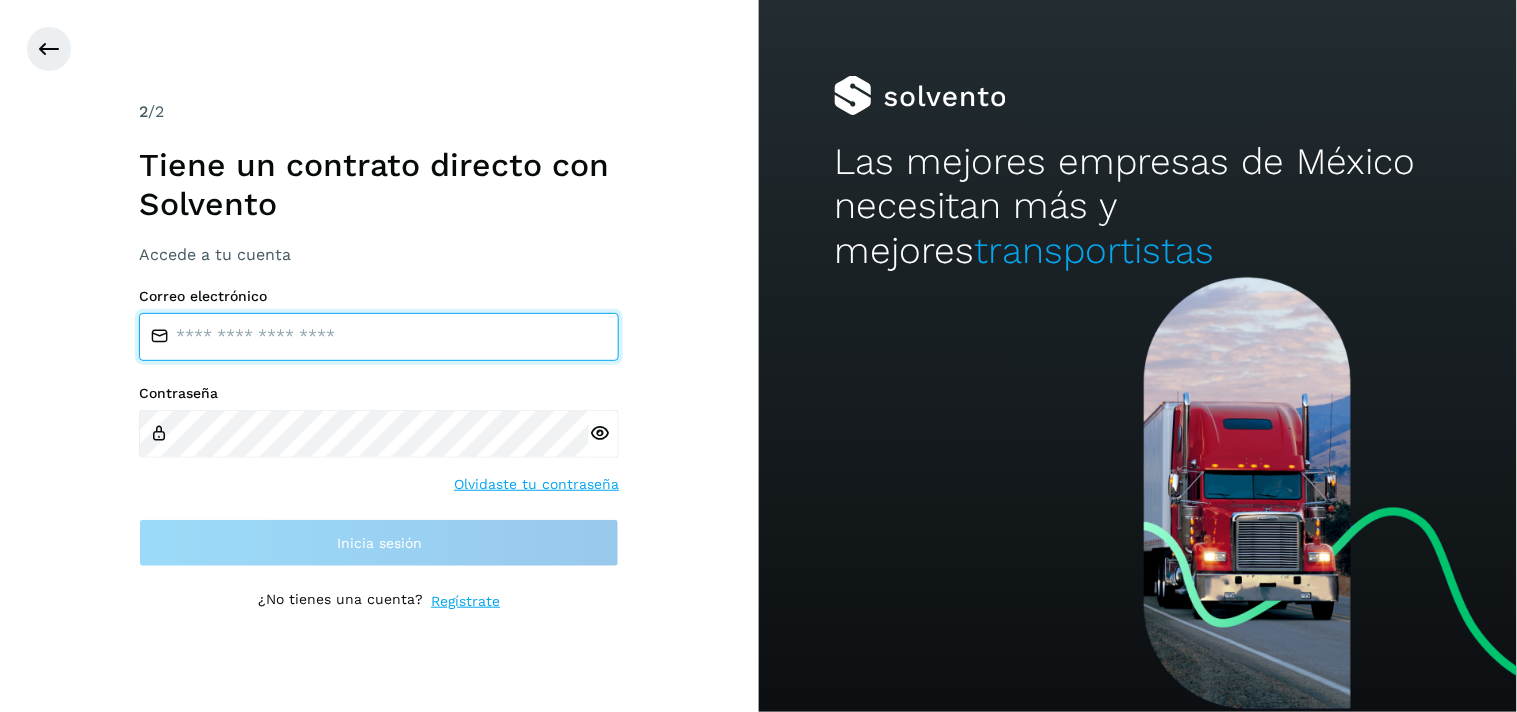 type on "**********" 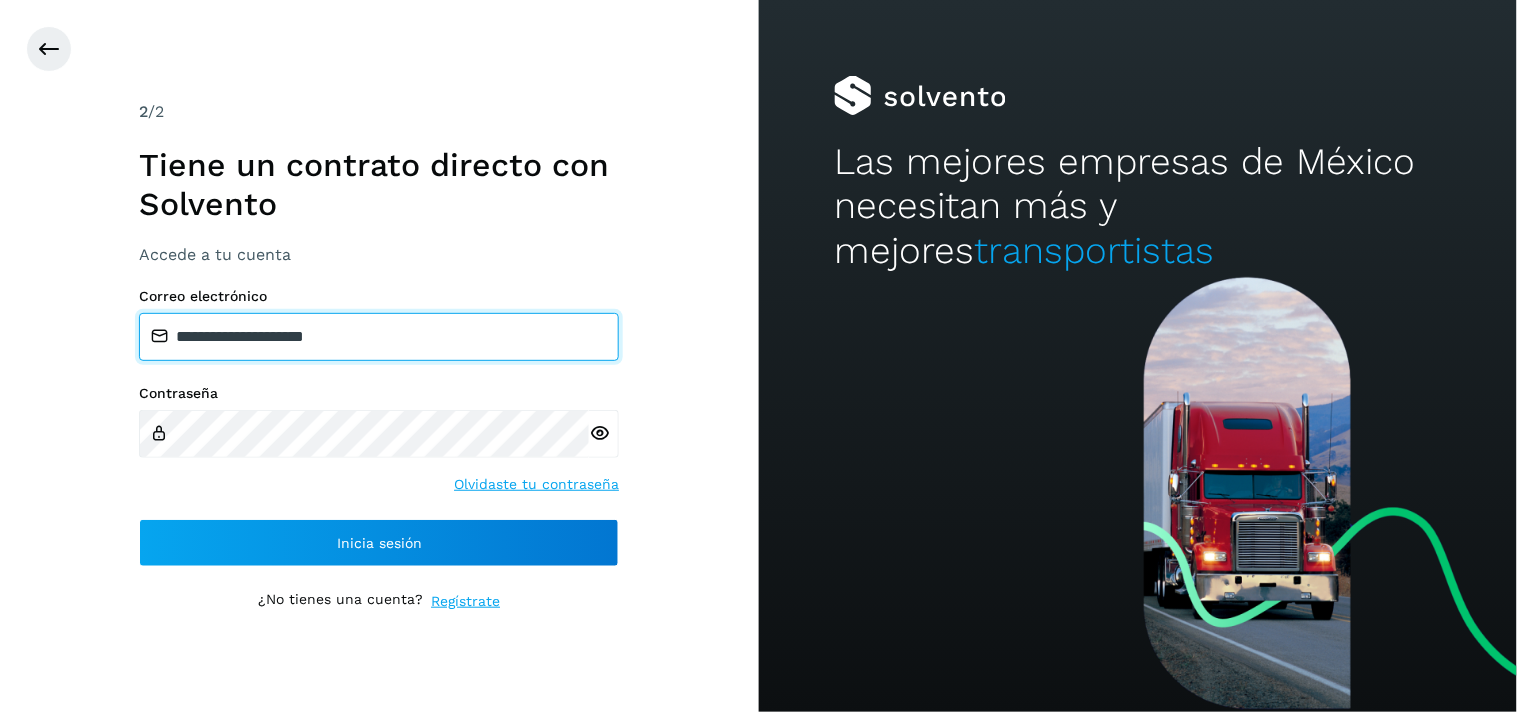 click on "**********" at bounding box center (379, 337) 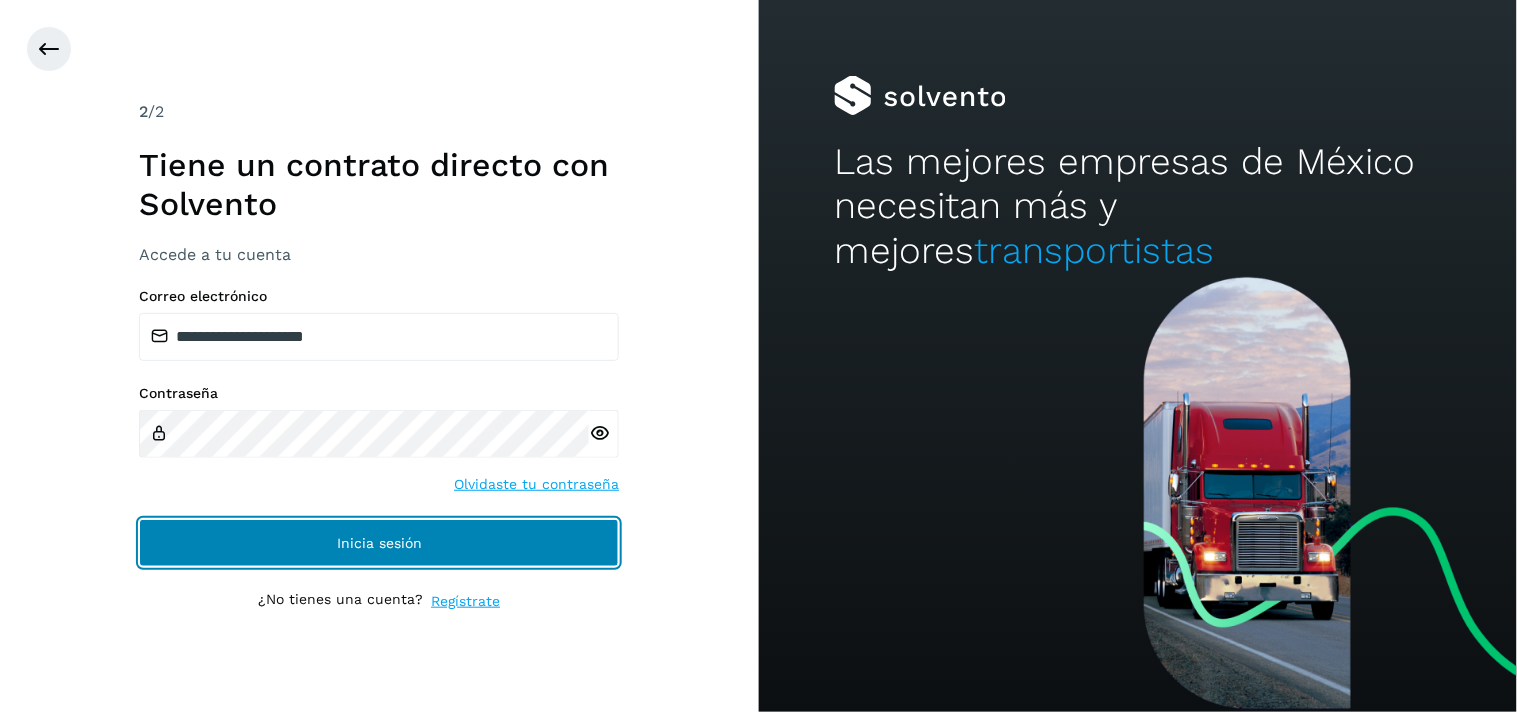 click on "Inicia sesión" at bounding box center (379, 543) 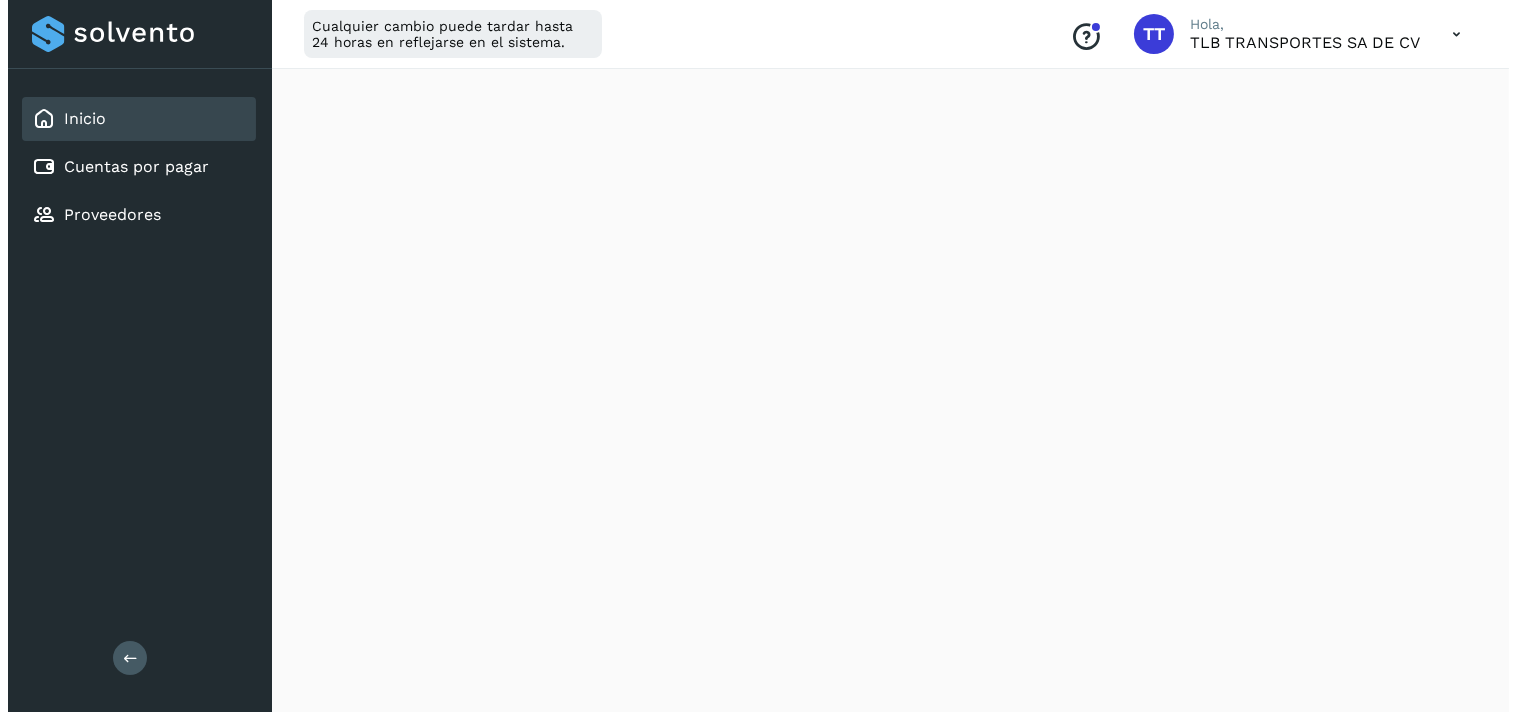 scroll, scrollTop: 0, scrollLeft: 0, axis: both 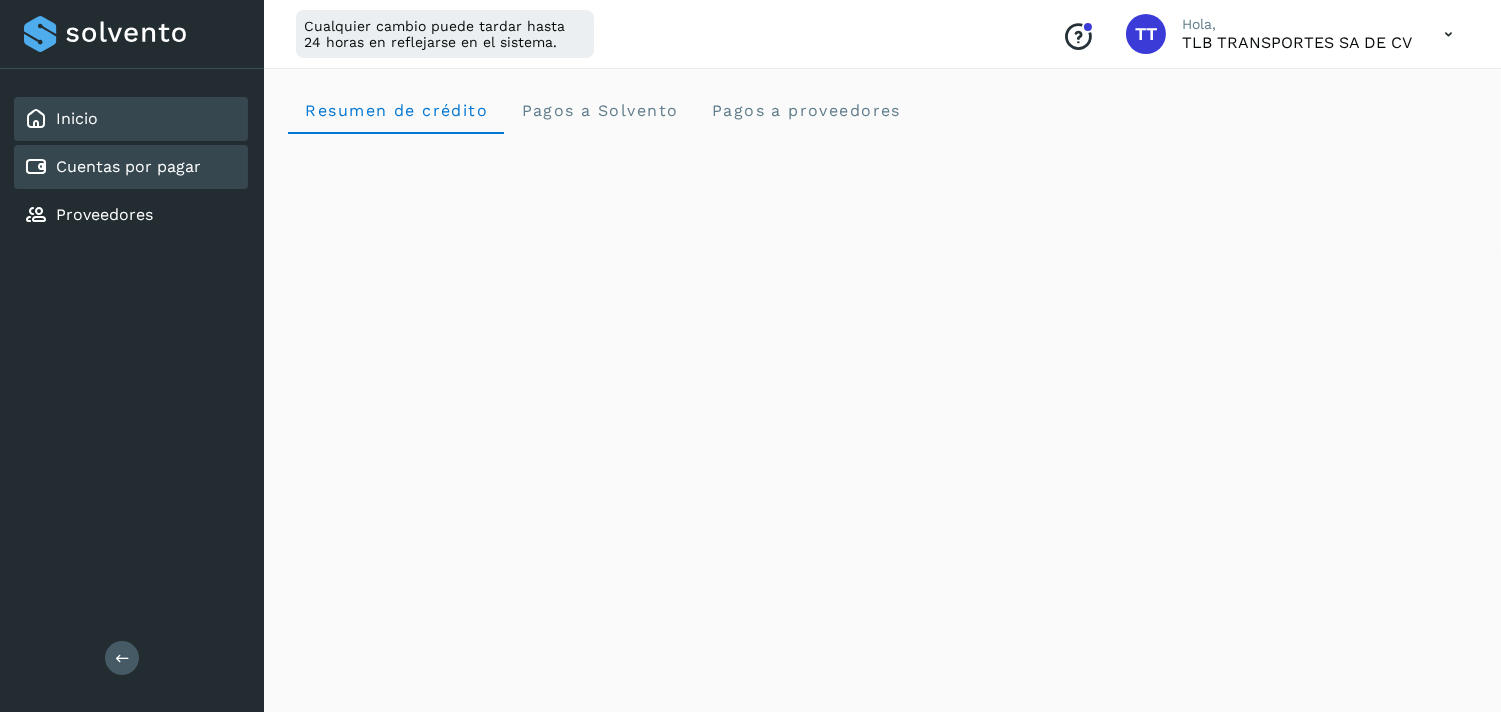 click on "Cuentas por pagar" at bounding box center (112, 167) 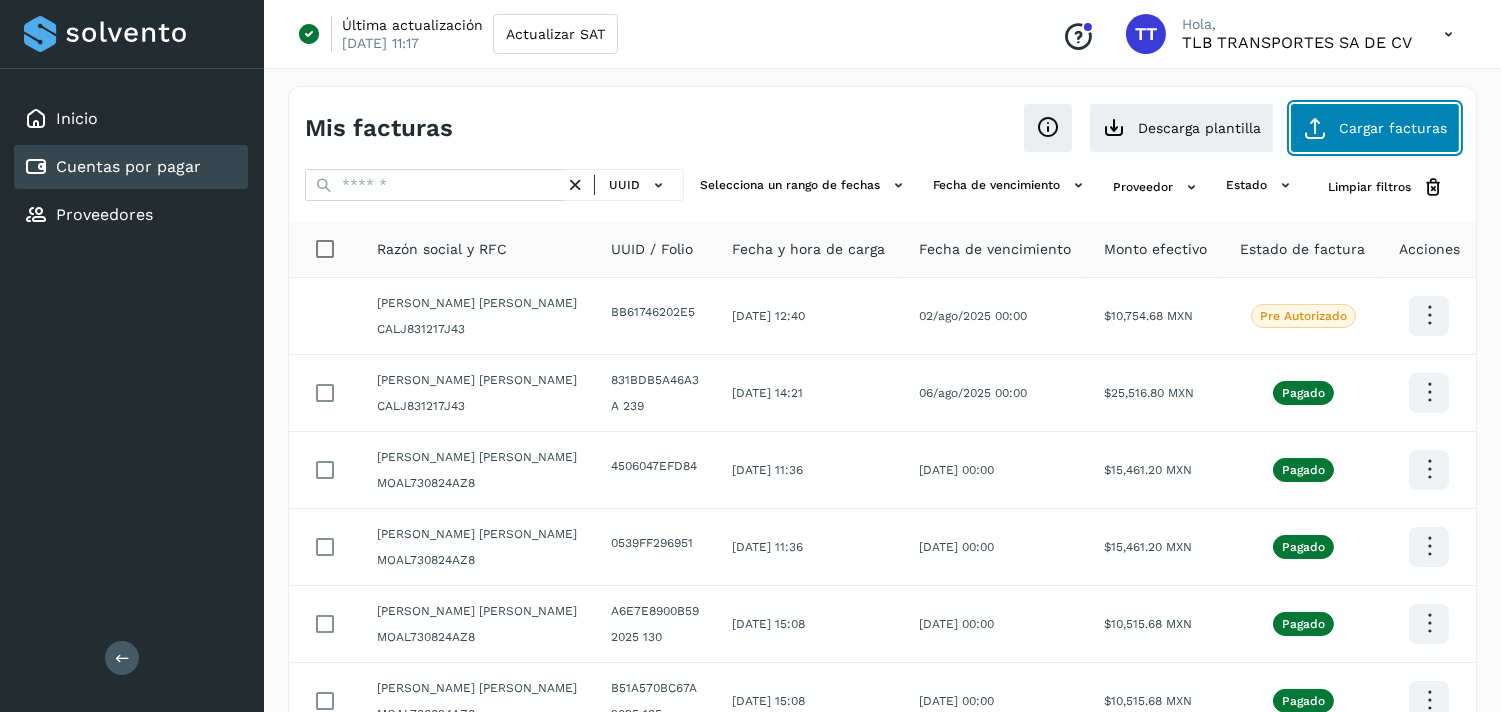 click on "Cargar facturas" 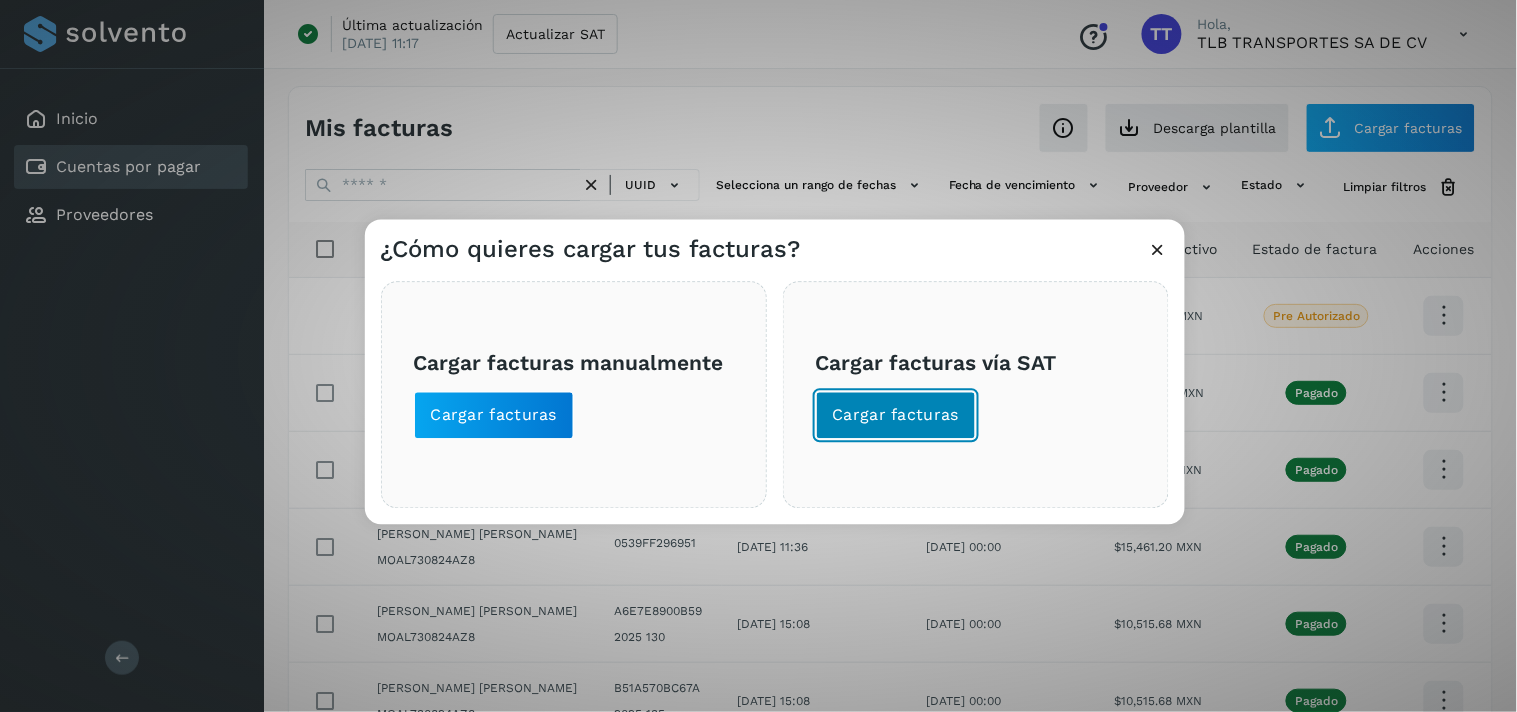 click on "Cargar facturas" at bounding box center (896, 416) 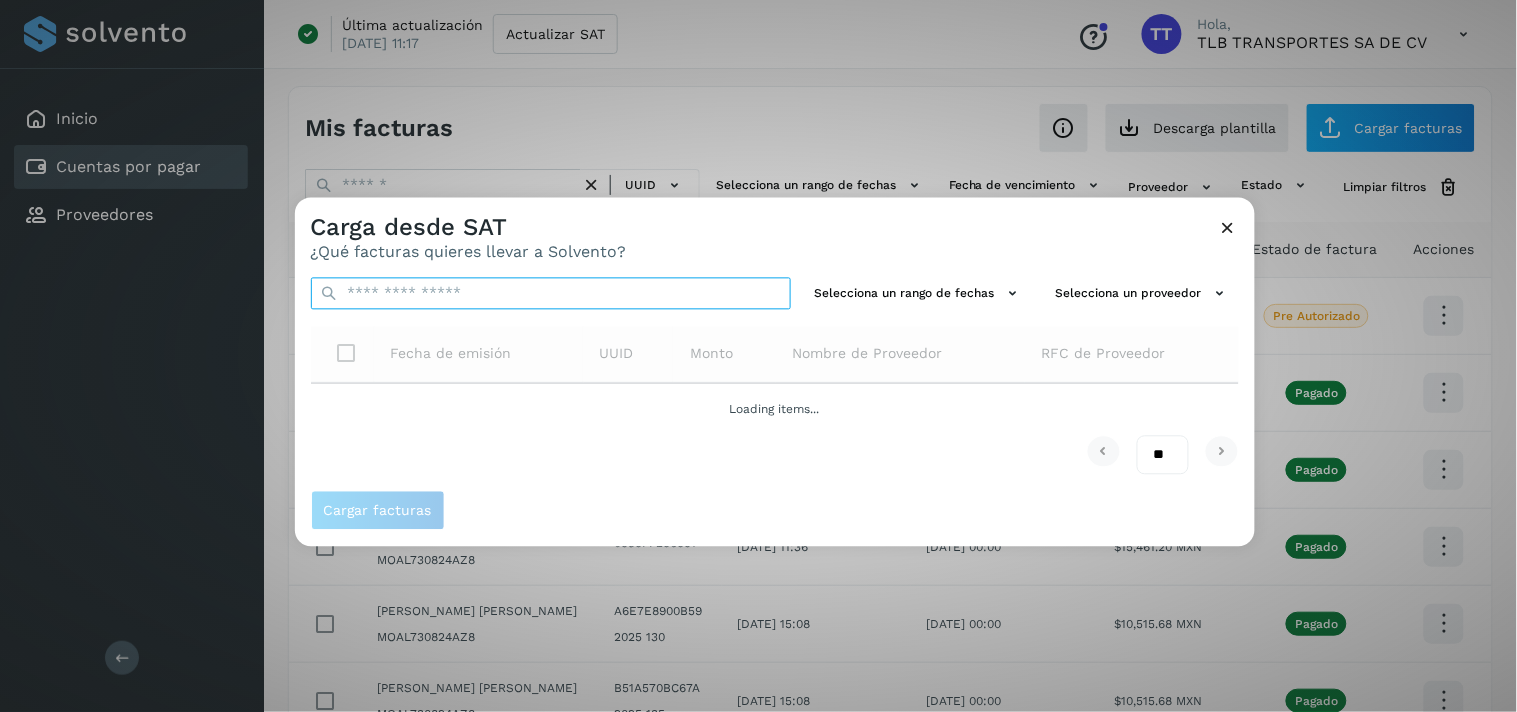 click at bounding box center [551, 294] 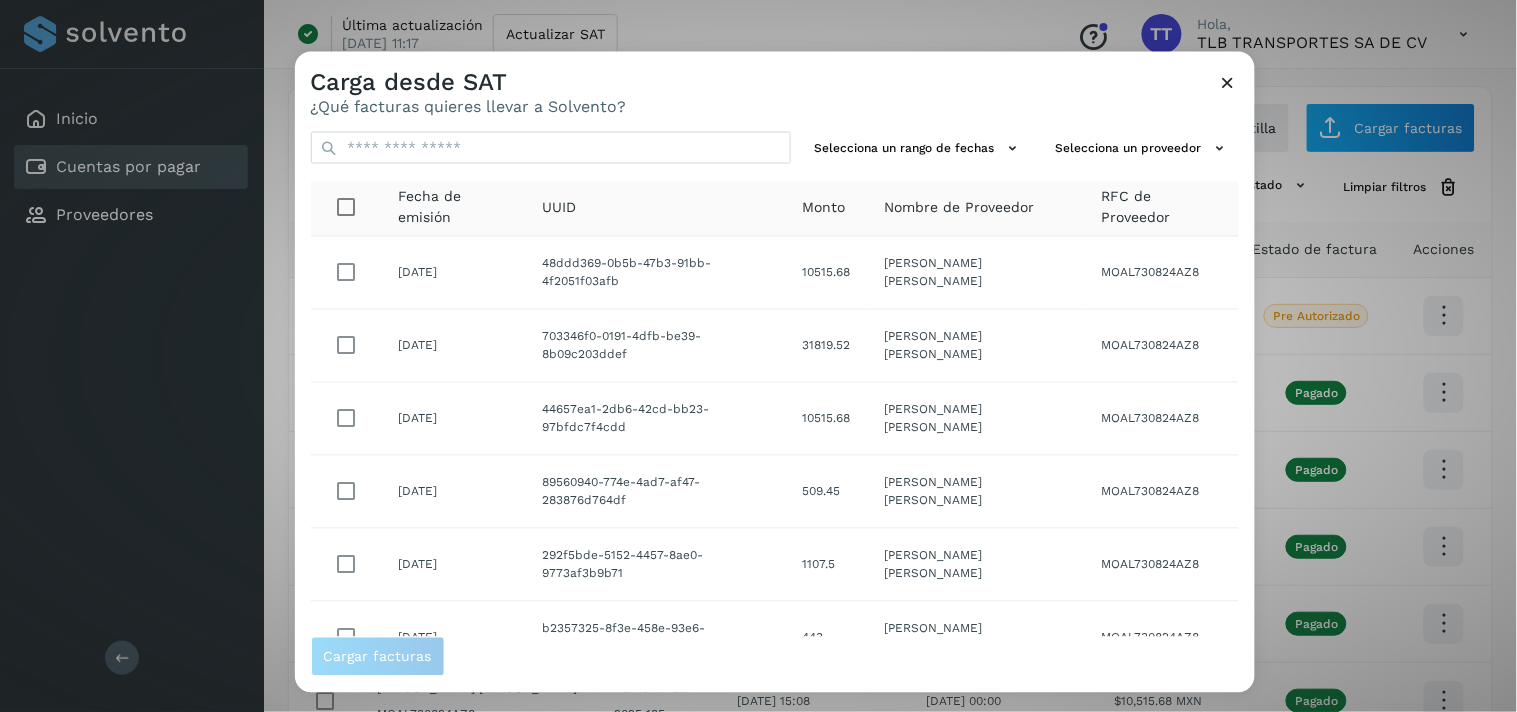 click on "Carga desde SAT ¿Qué facturas quieres llevar a Solvento?" at bounding box center [775, 84] 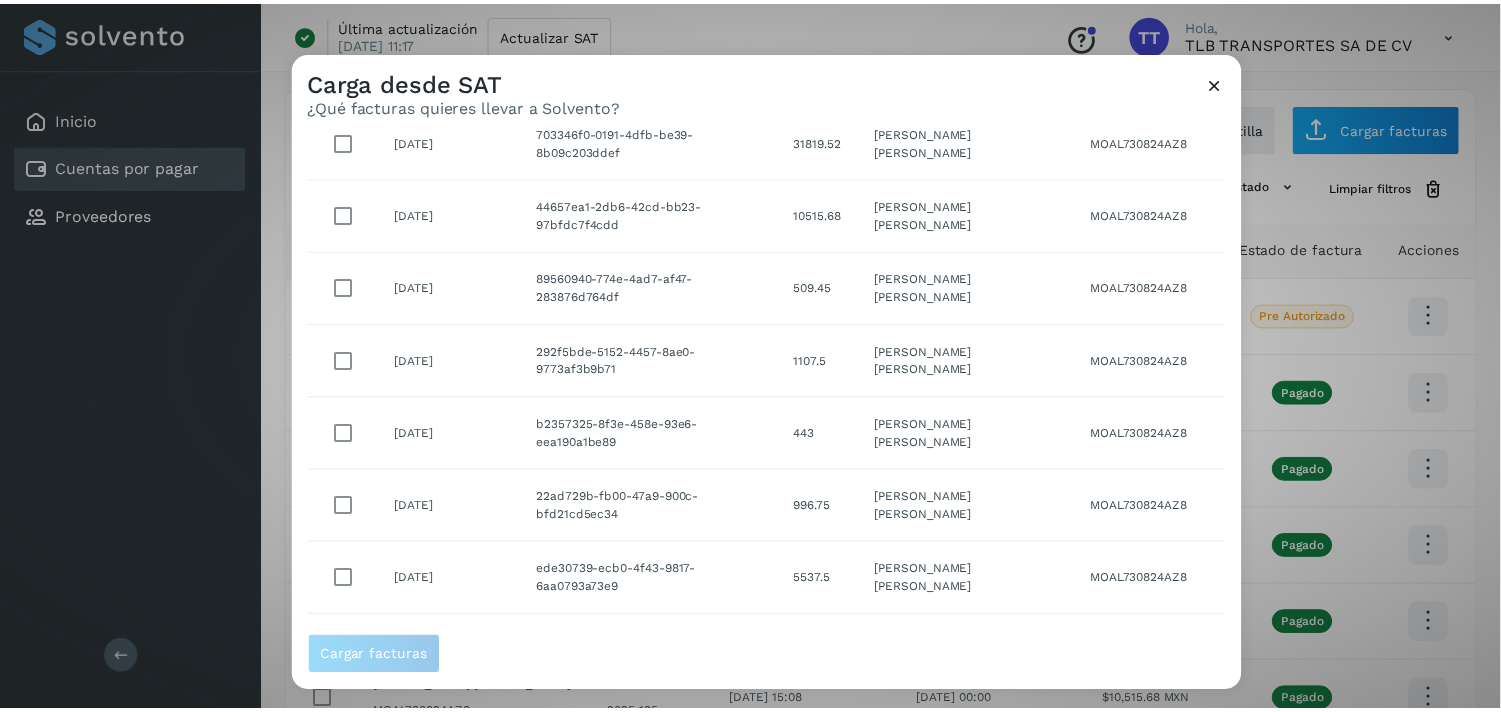 scroll, scrollTop: 0, scrollLeft: 0, axis: both 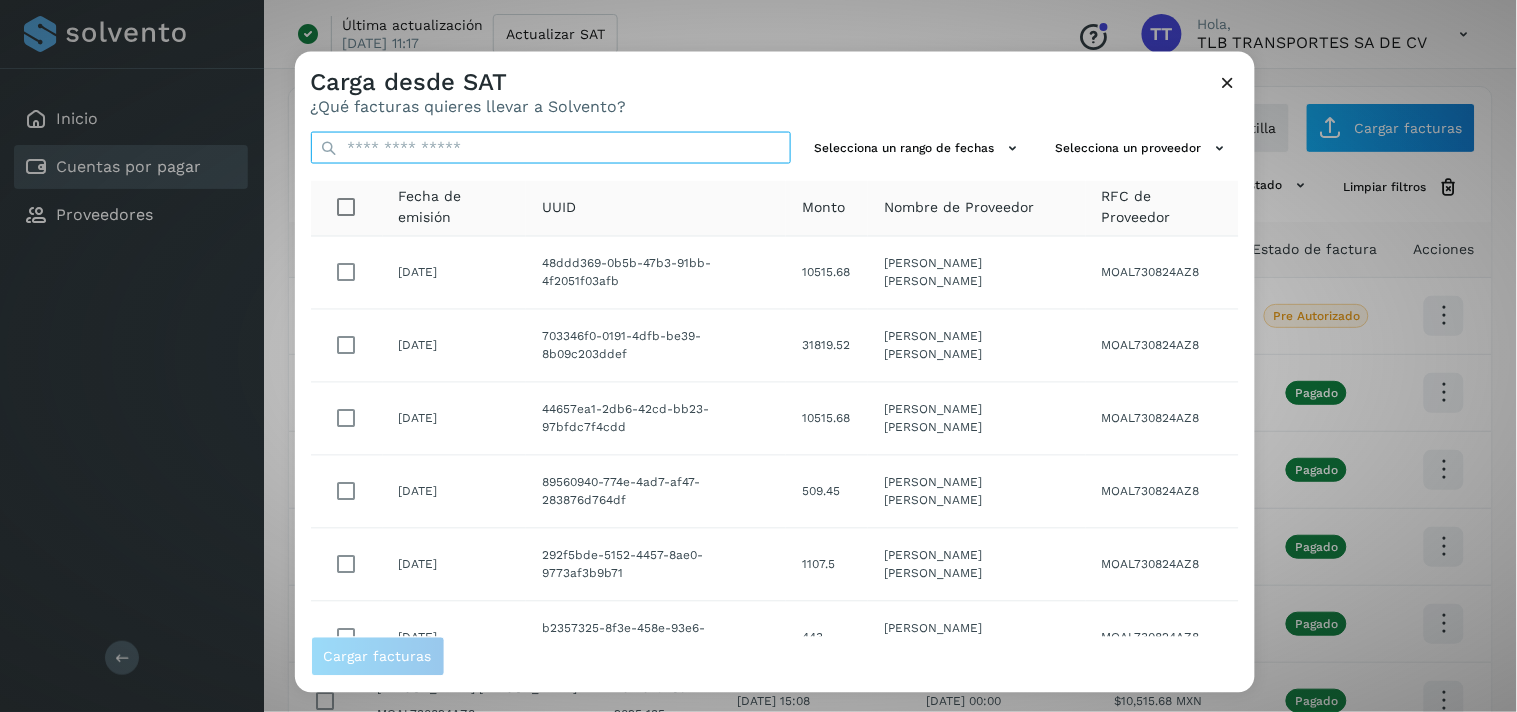 click at bounding box center (551, 148) 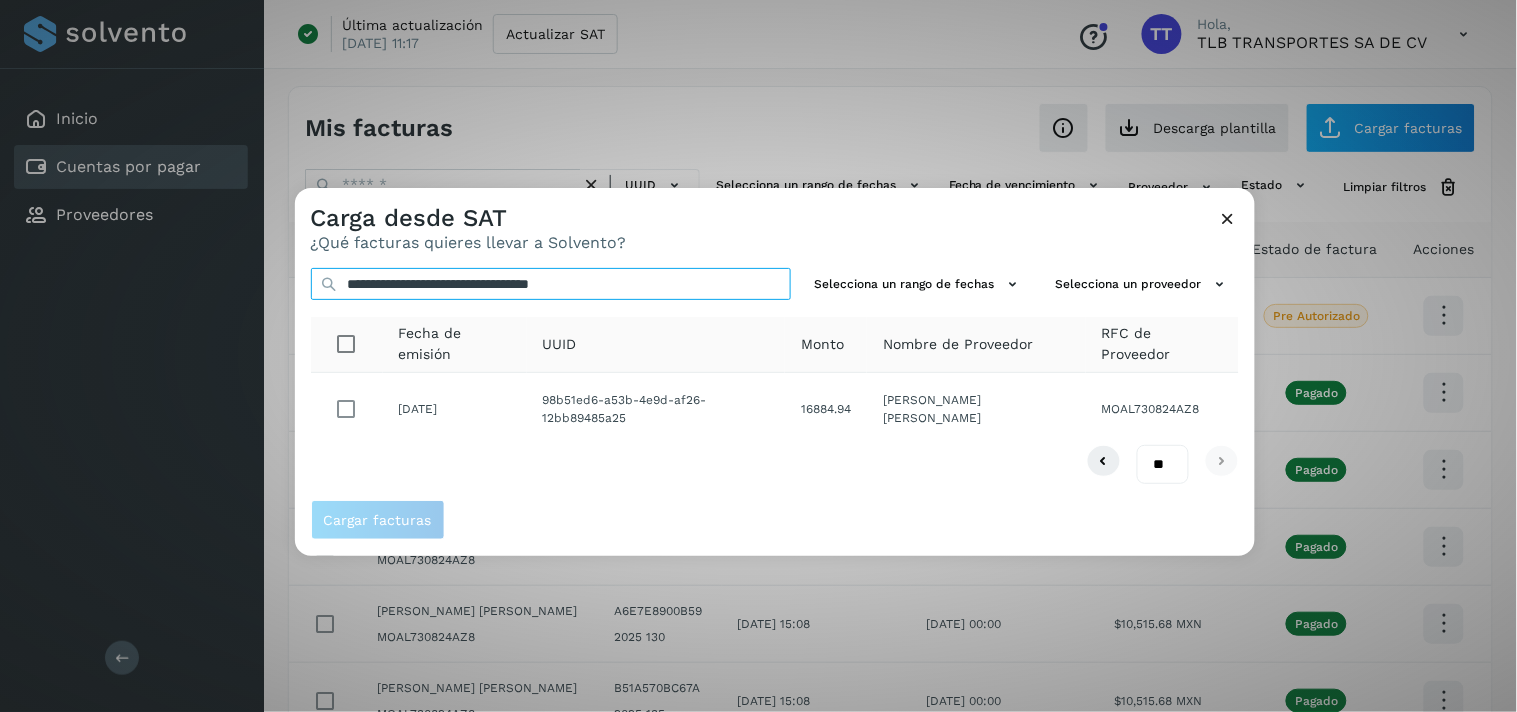 type on "**********" 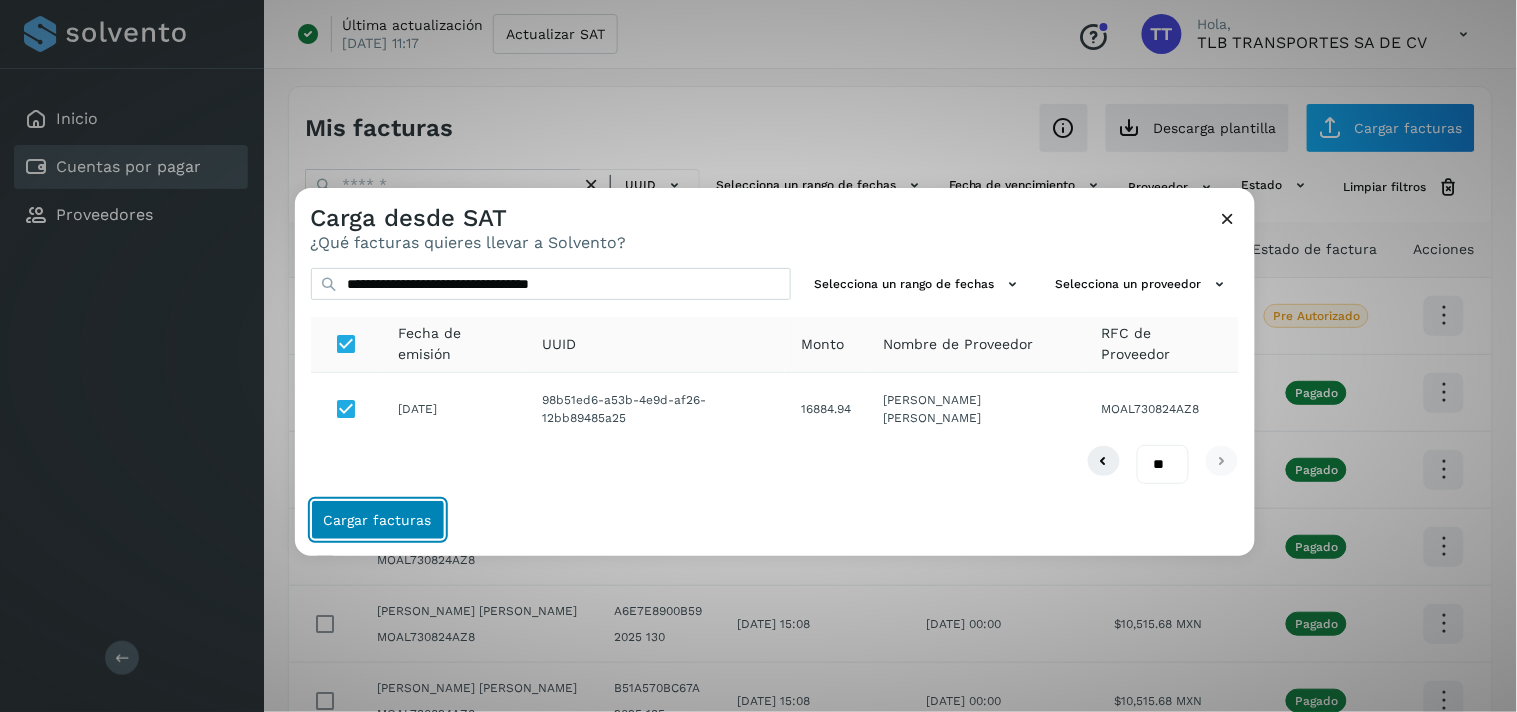 click on "Cargar facturas" 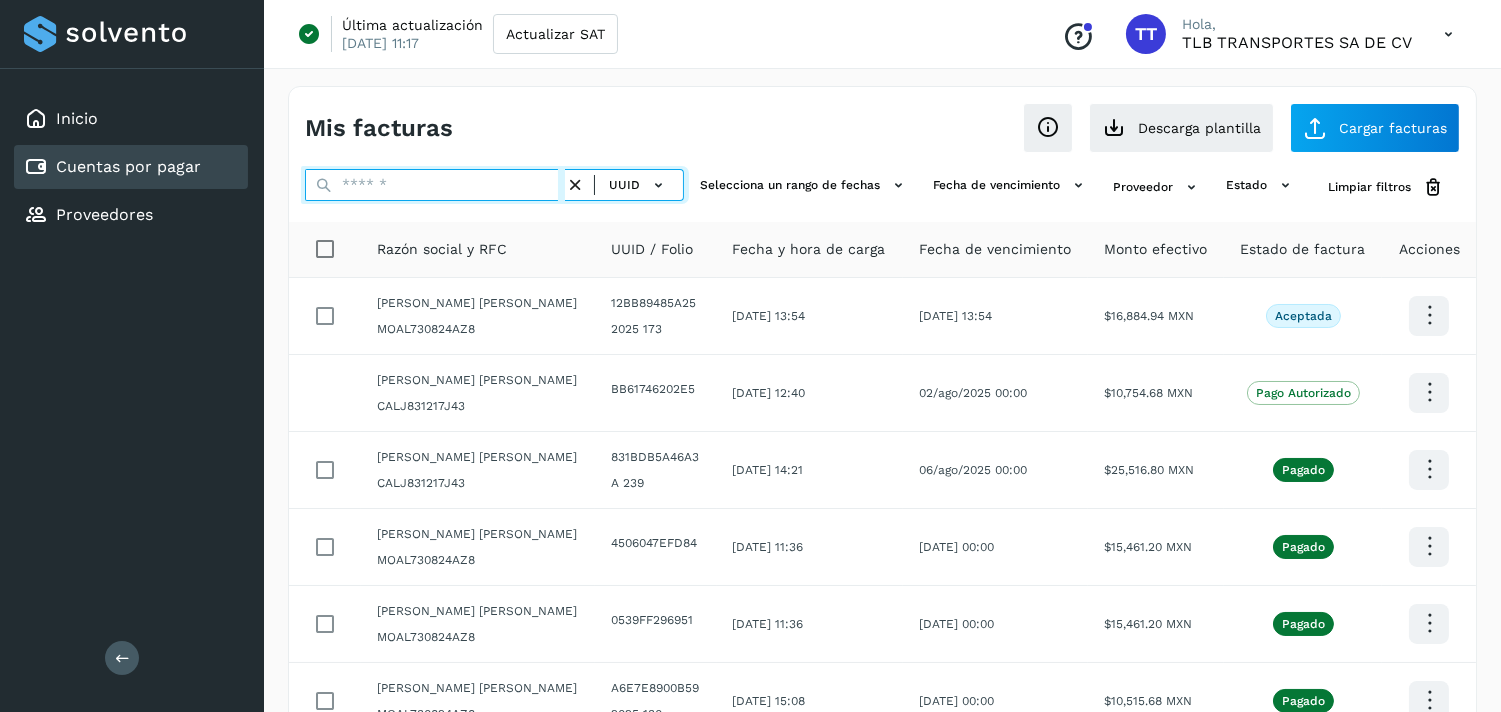 click at bounding box center (435, 185) 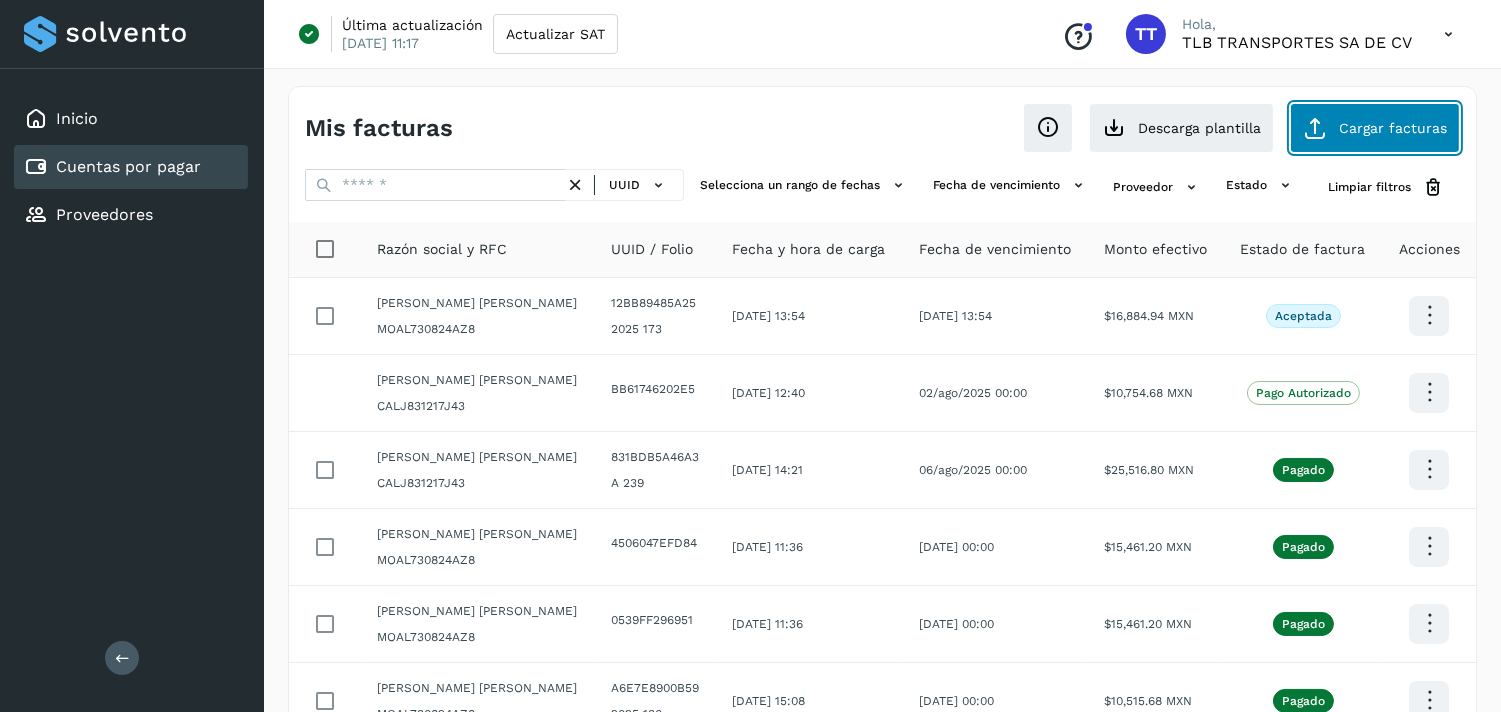 click on "Cargar facturas" 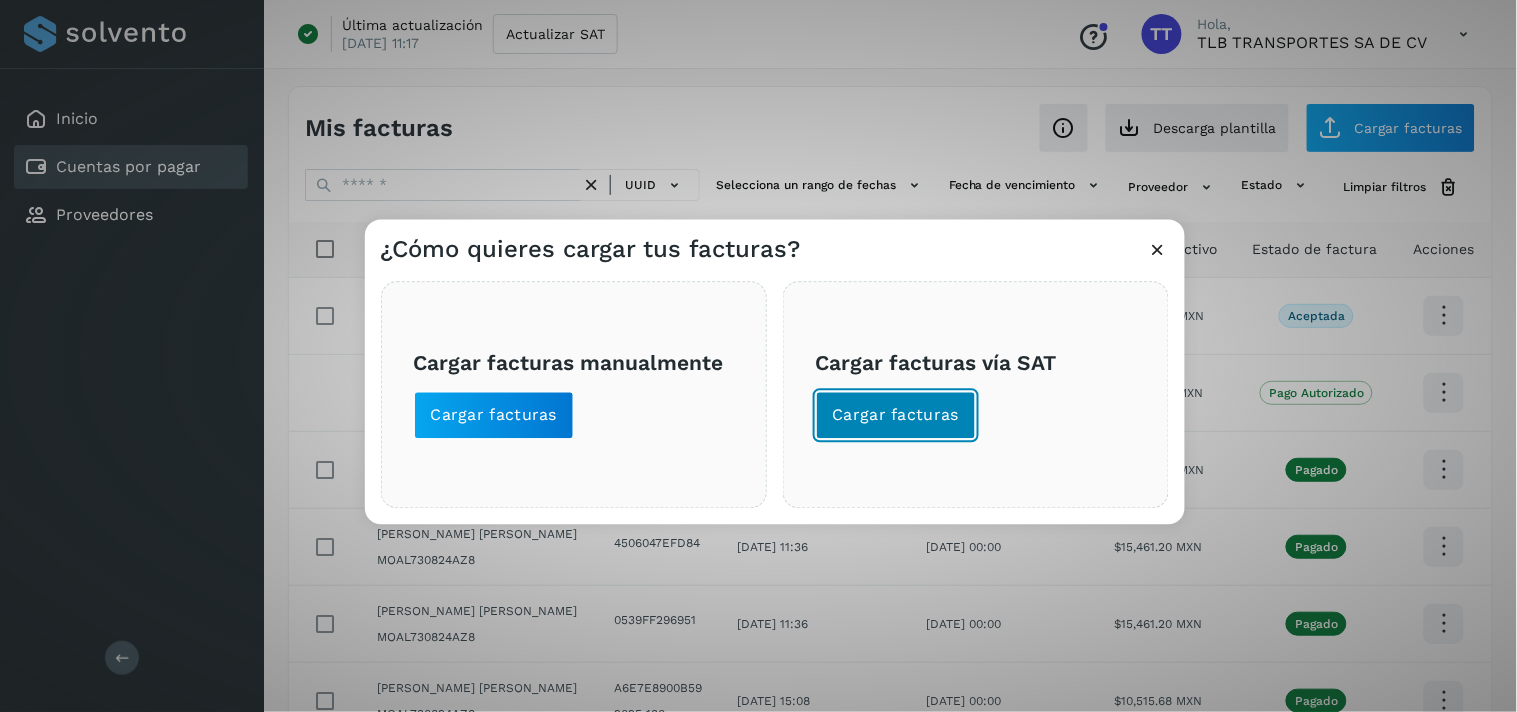 click on "Cargar facturas" 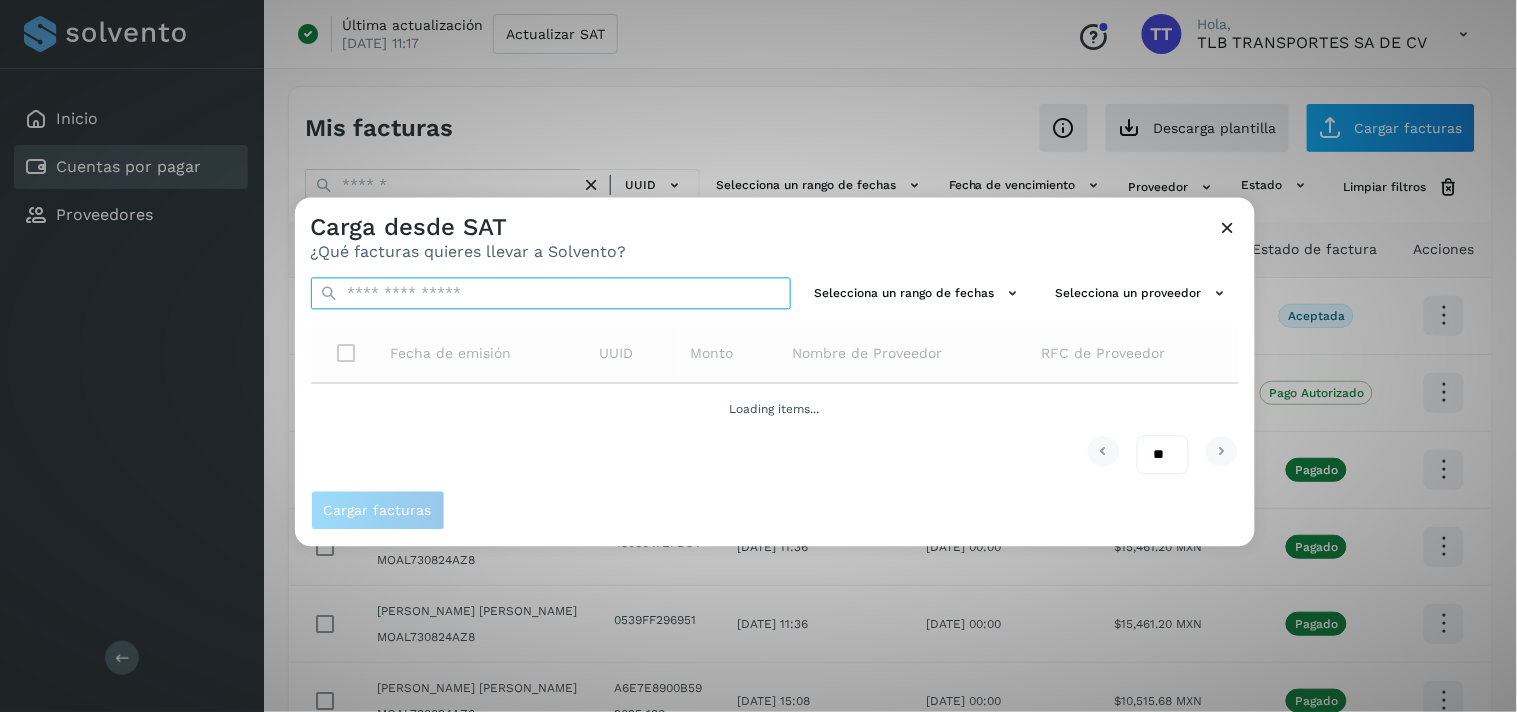 click at bounding box center (551, 294) 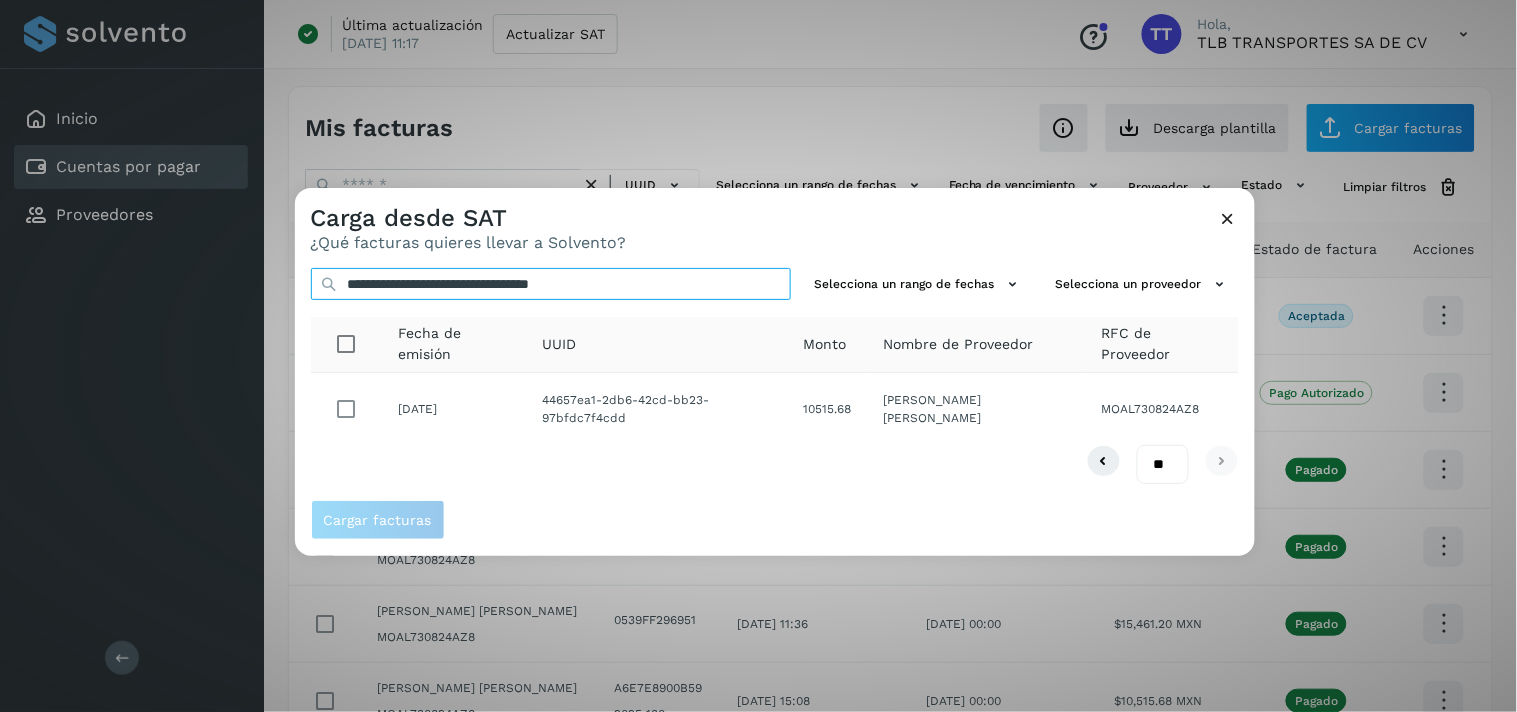 type on "**********" 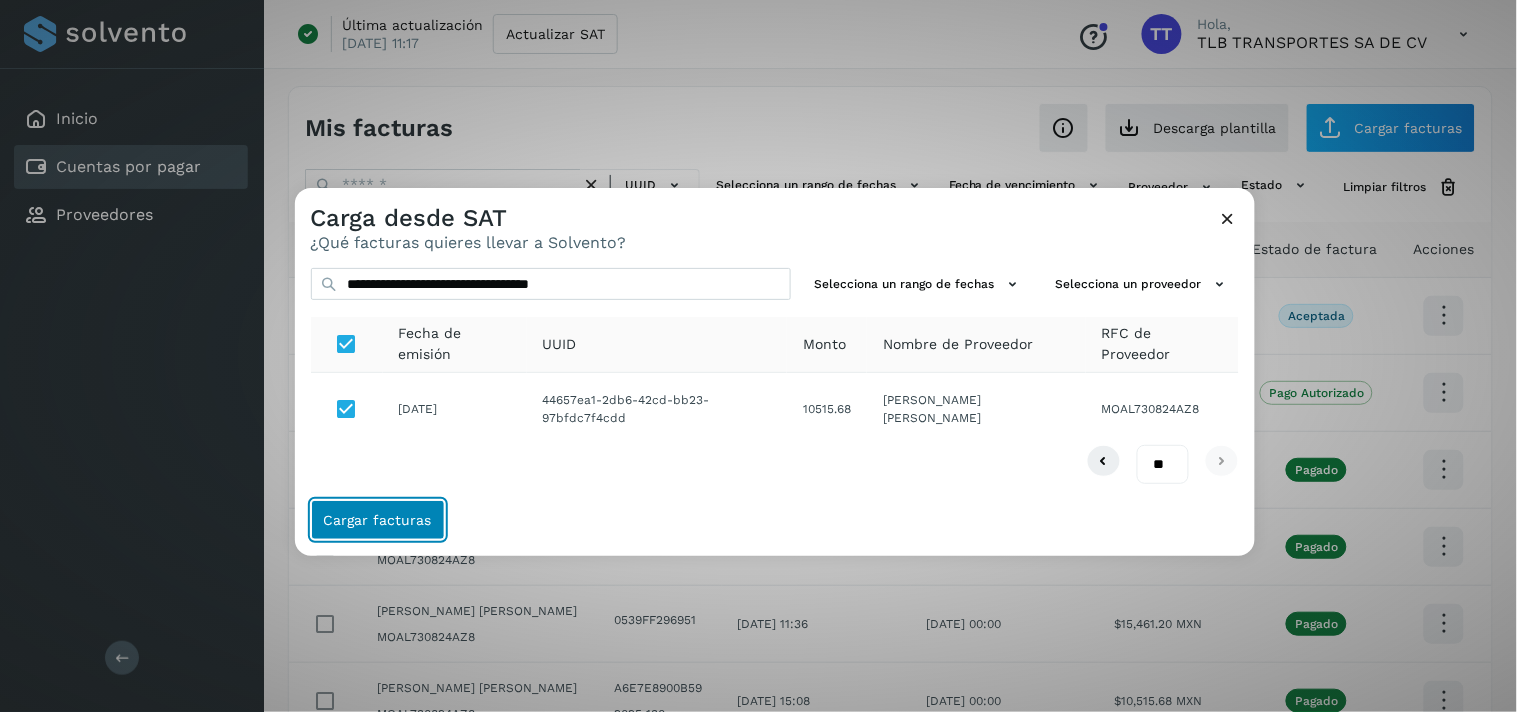 click on "Cargar facturas" 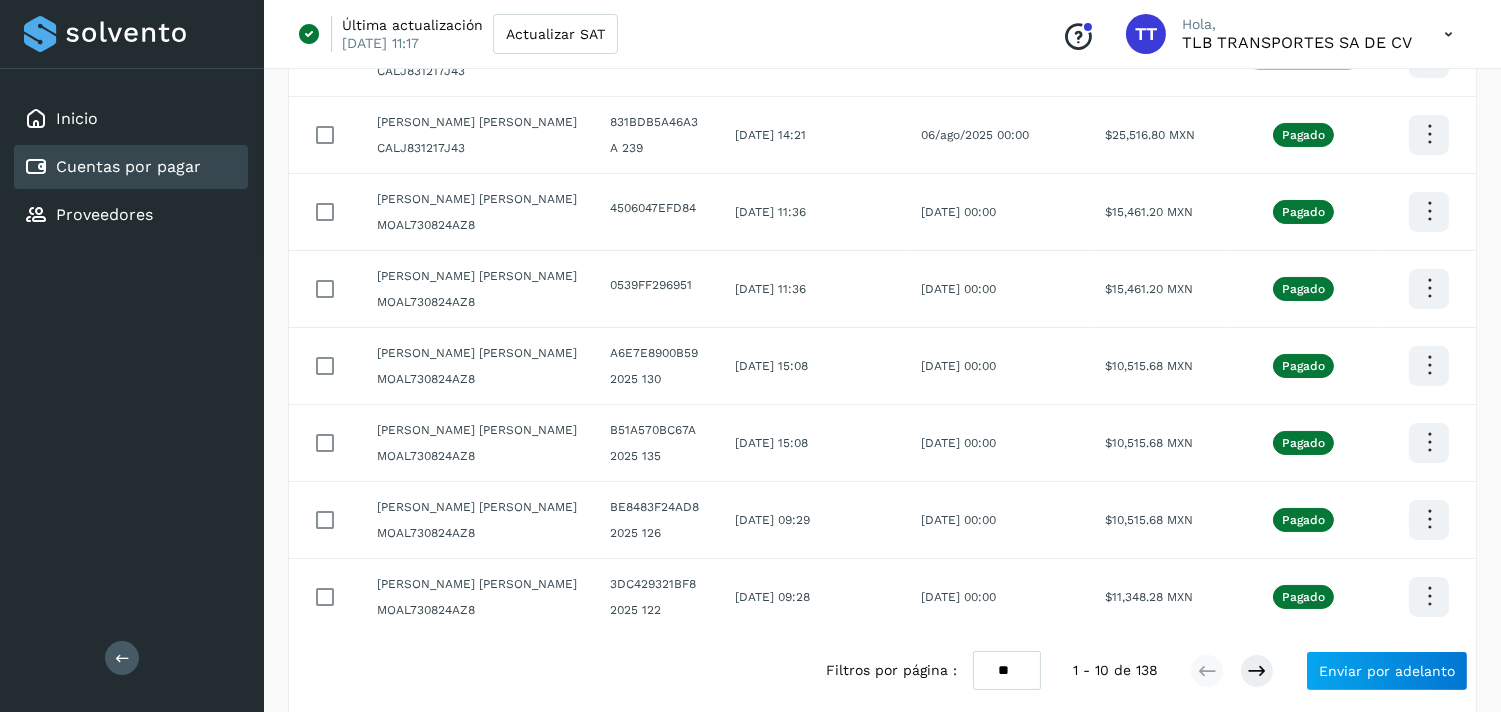 scroll, scrollTop: 514, scrollLeft: 0, axis: vertical 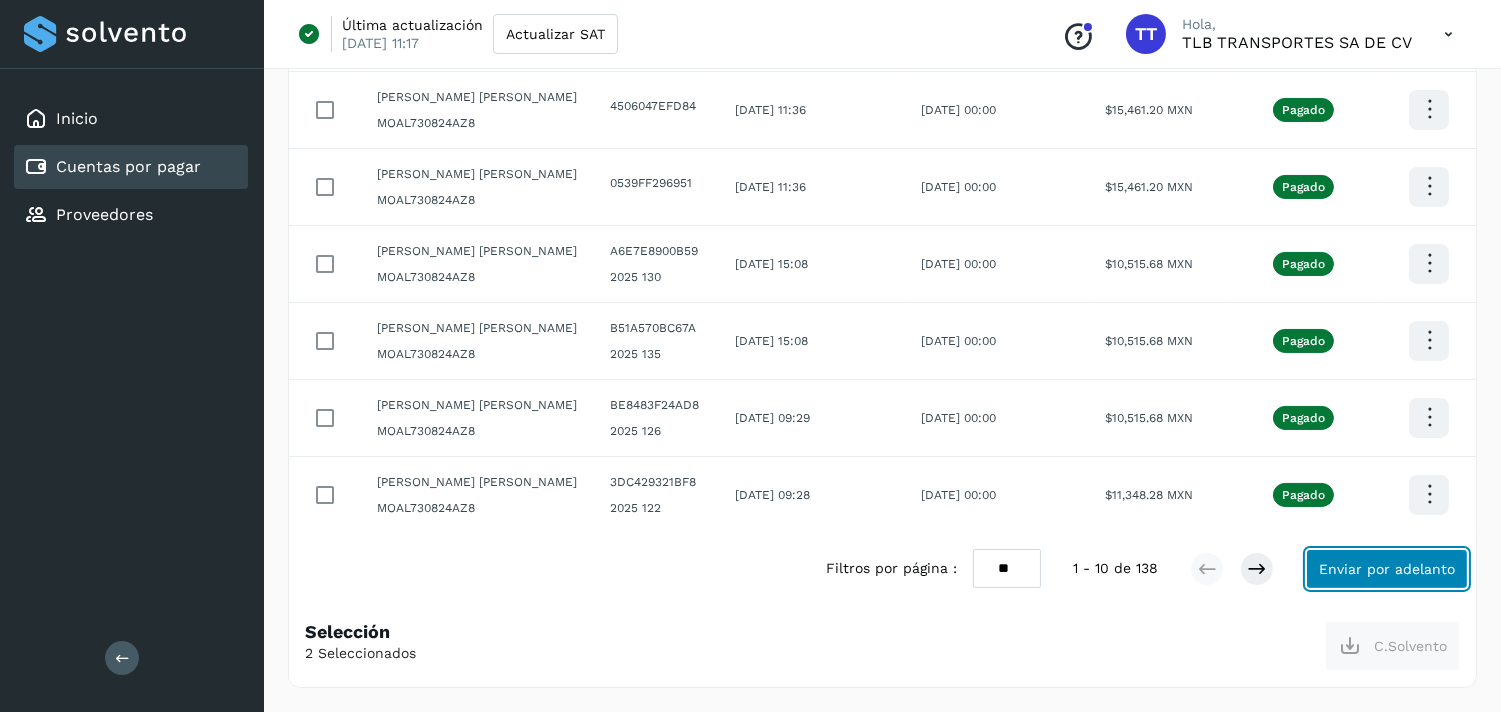 click on "Enviar por adelanto" 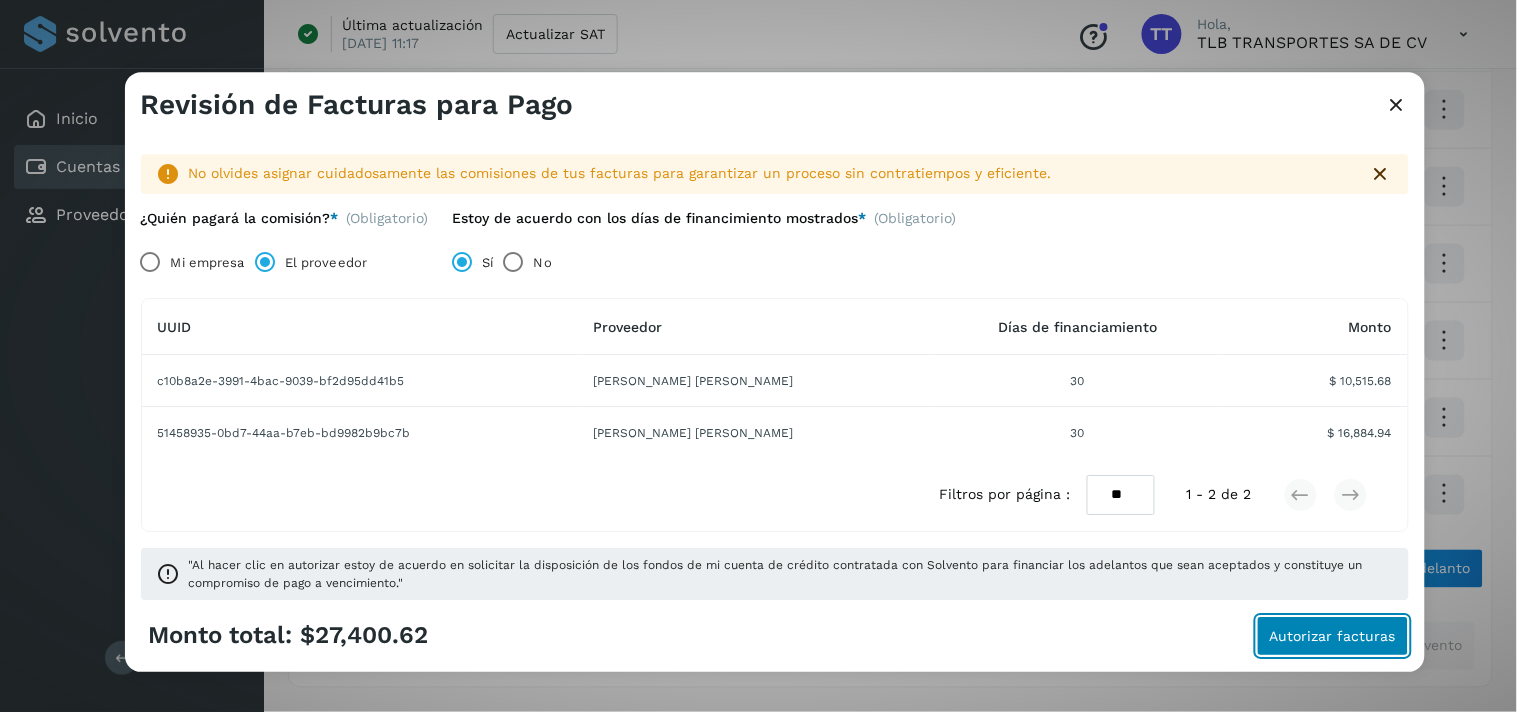 click on "Autorizar facturas" 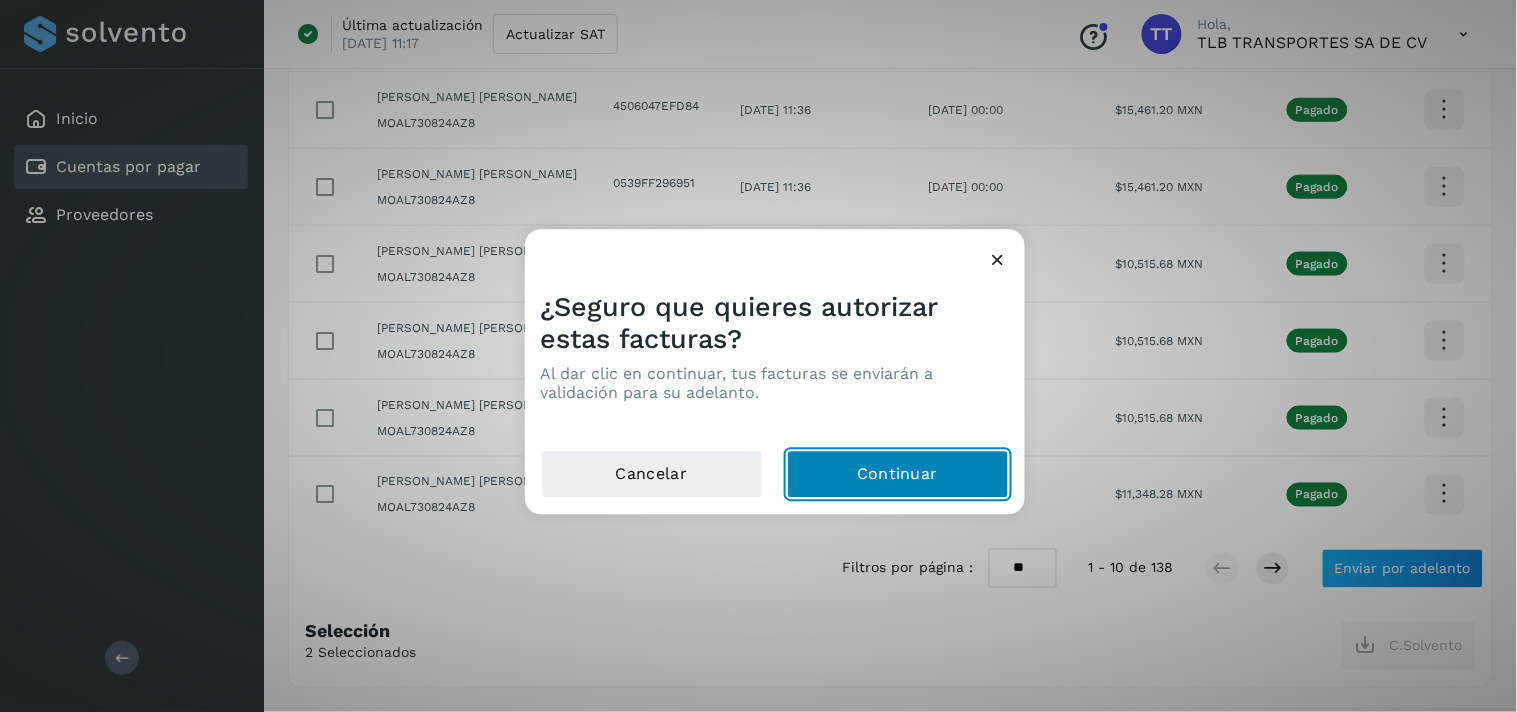 click on "Continuar" 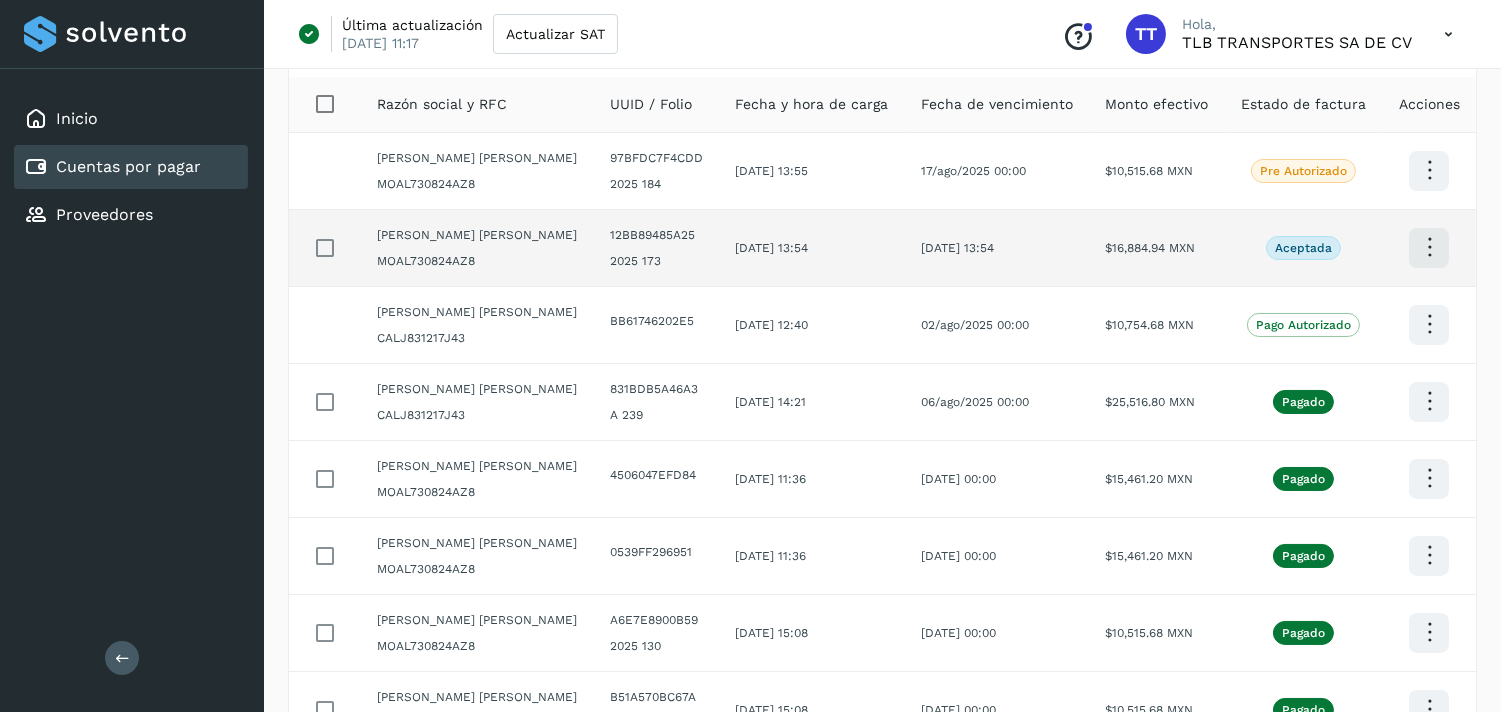 scroll, scrollTop: 111, scrollLeft: 0, axis: vertical 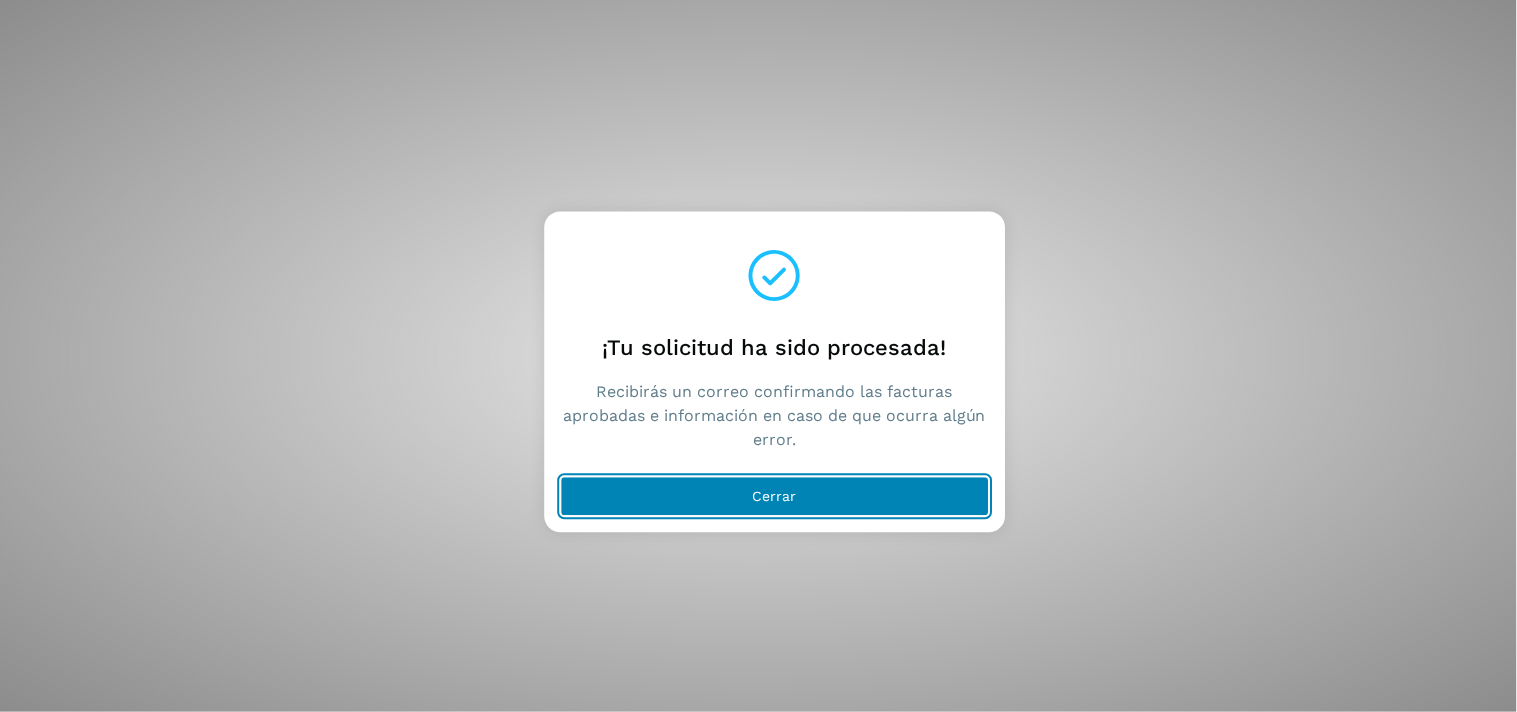 click on "Cerrar" 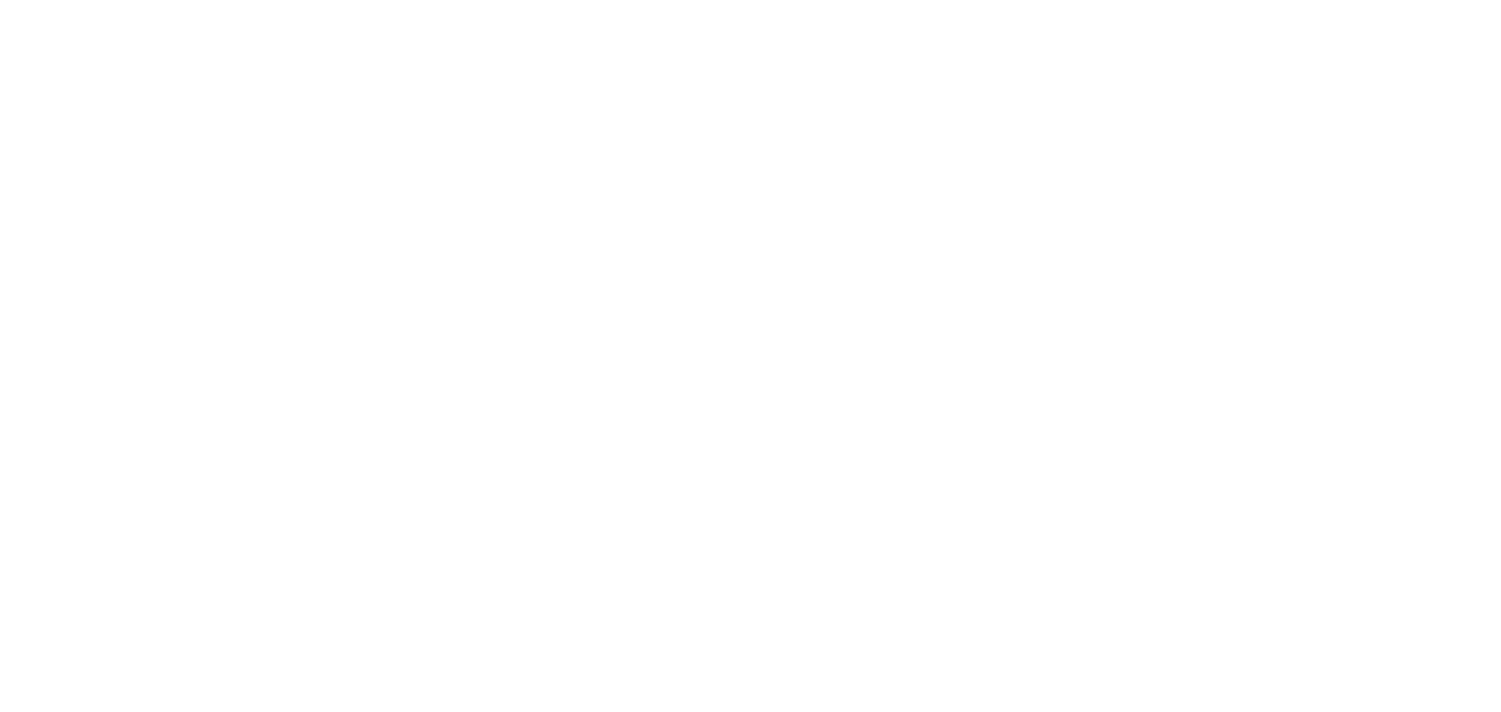 scroll, scrollTop: 0, scrollLeft: 0, axis: both 